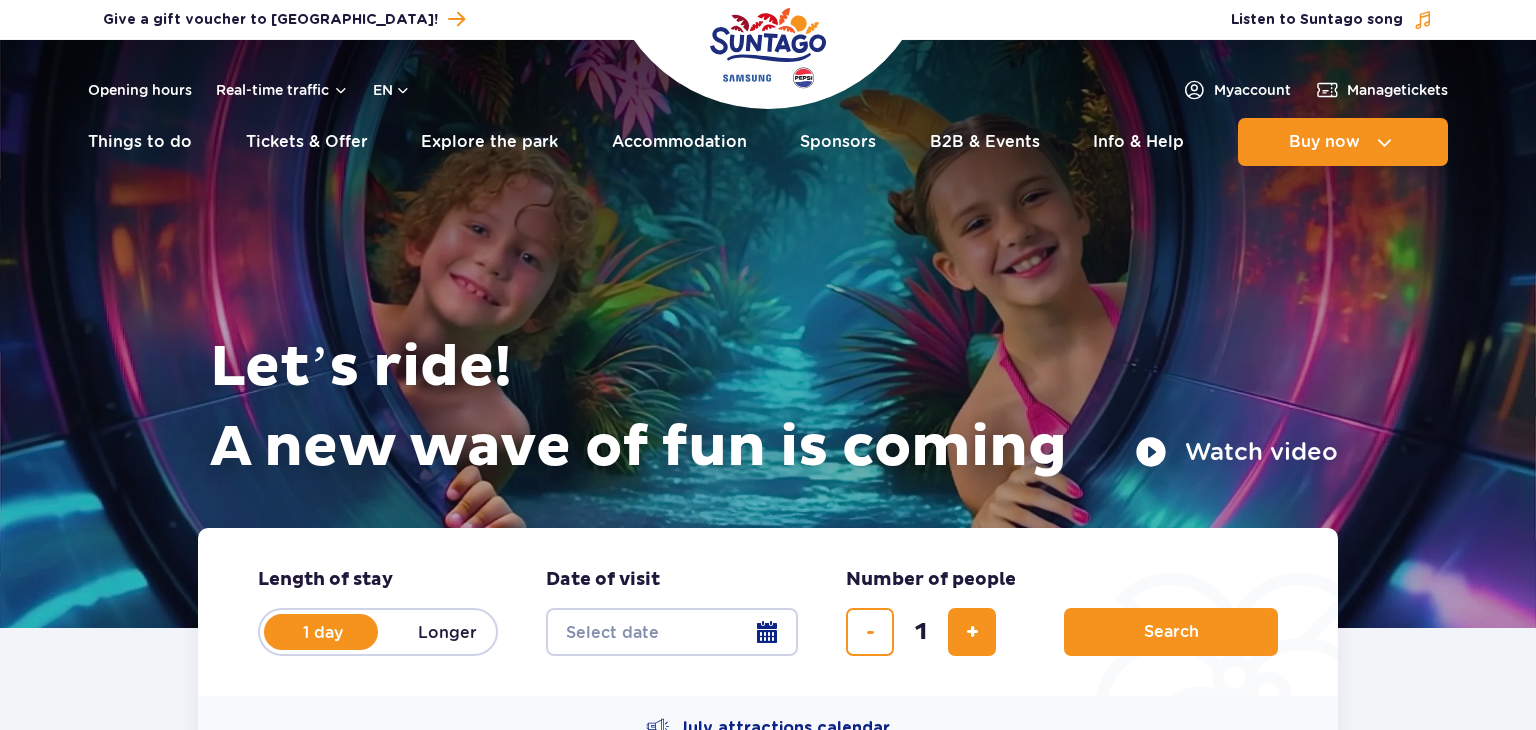 scroll, scrollTop: 0, scrollLeft: 0, axis: both 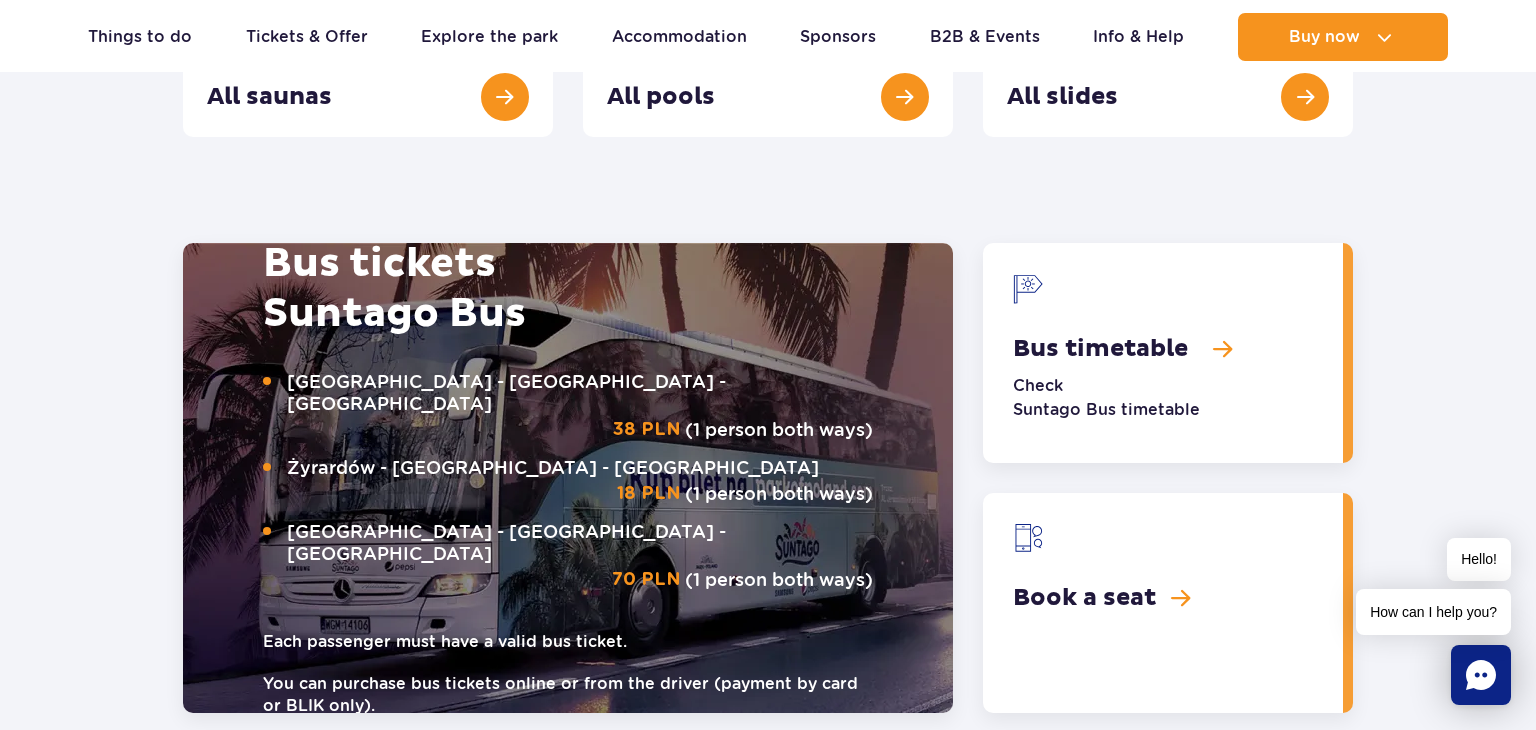 click at bounding box center (1163, 353) 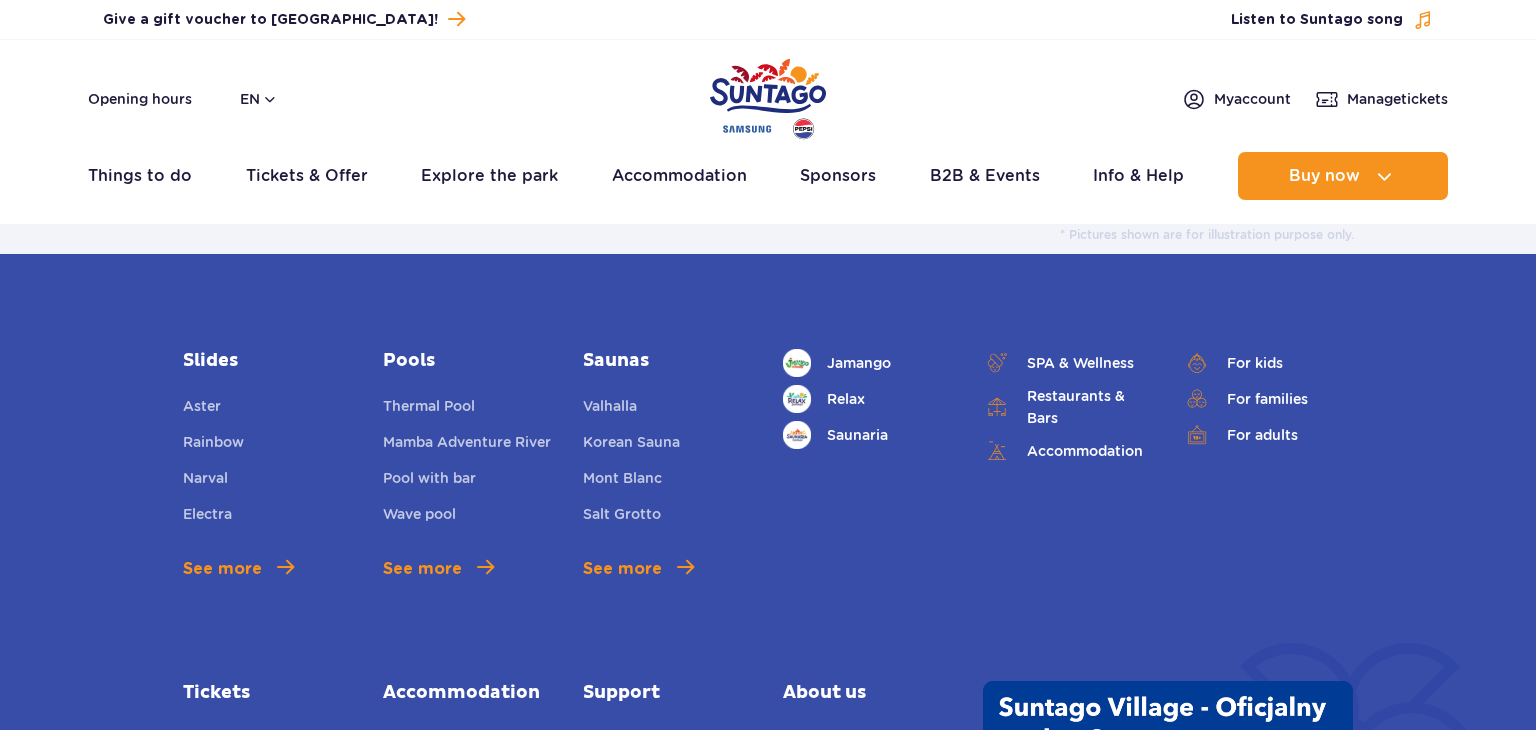 scroll, scrollTop: 0, scrollLeft: 0, axis: both 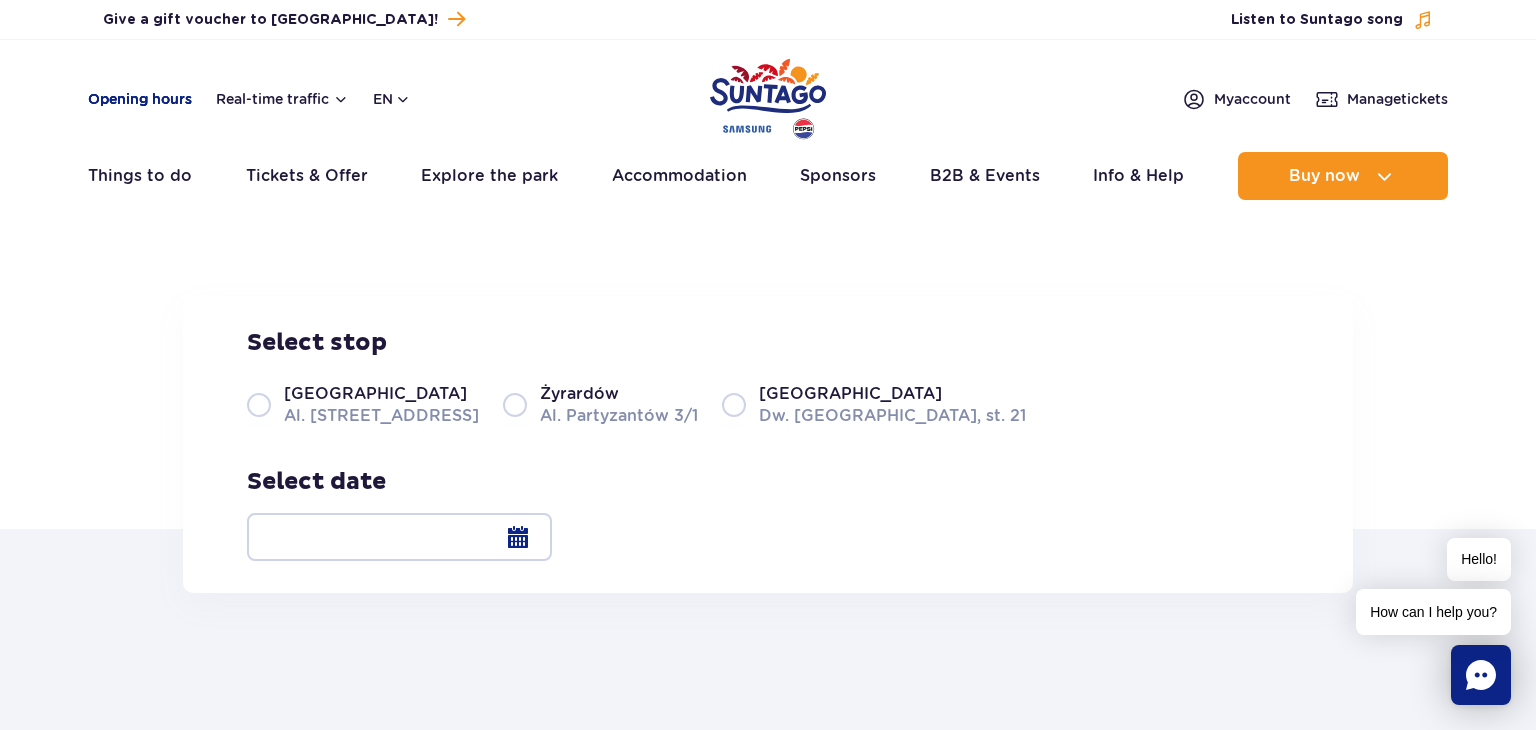 click on "Opening hours" at bounding box center [140, 99] 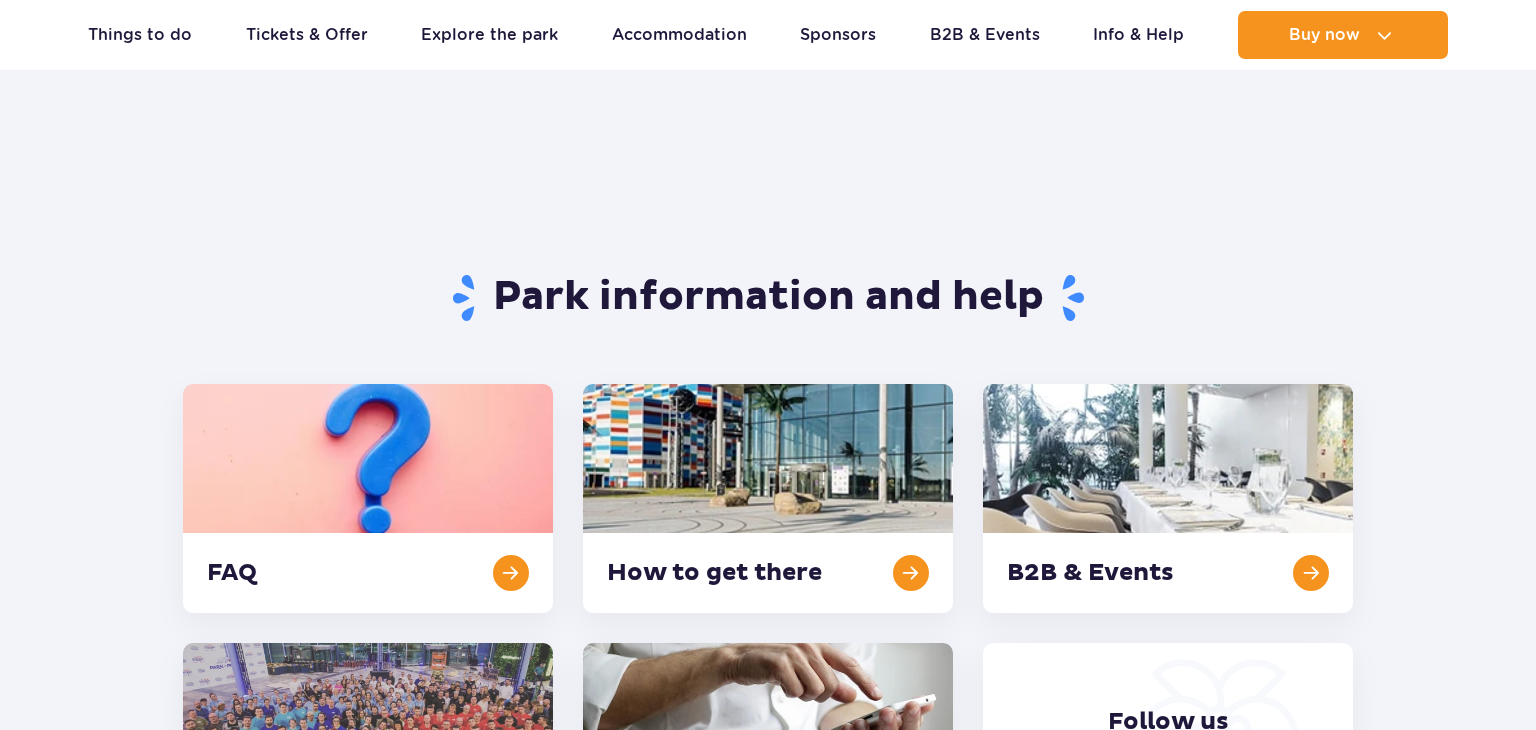 scroll, scrollTop: 827, scrollLeft: 0, axis: vertical 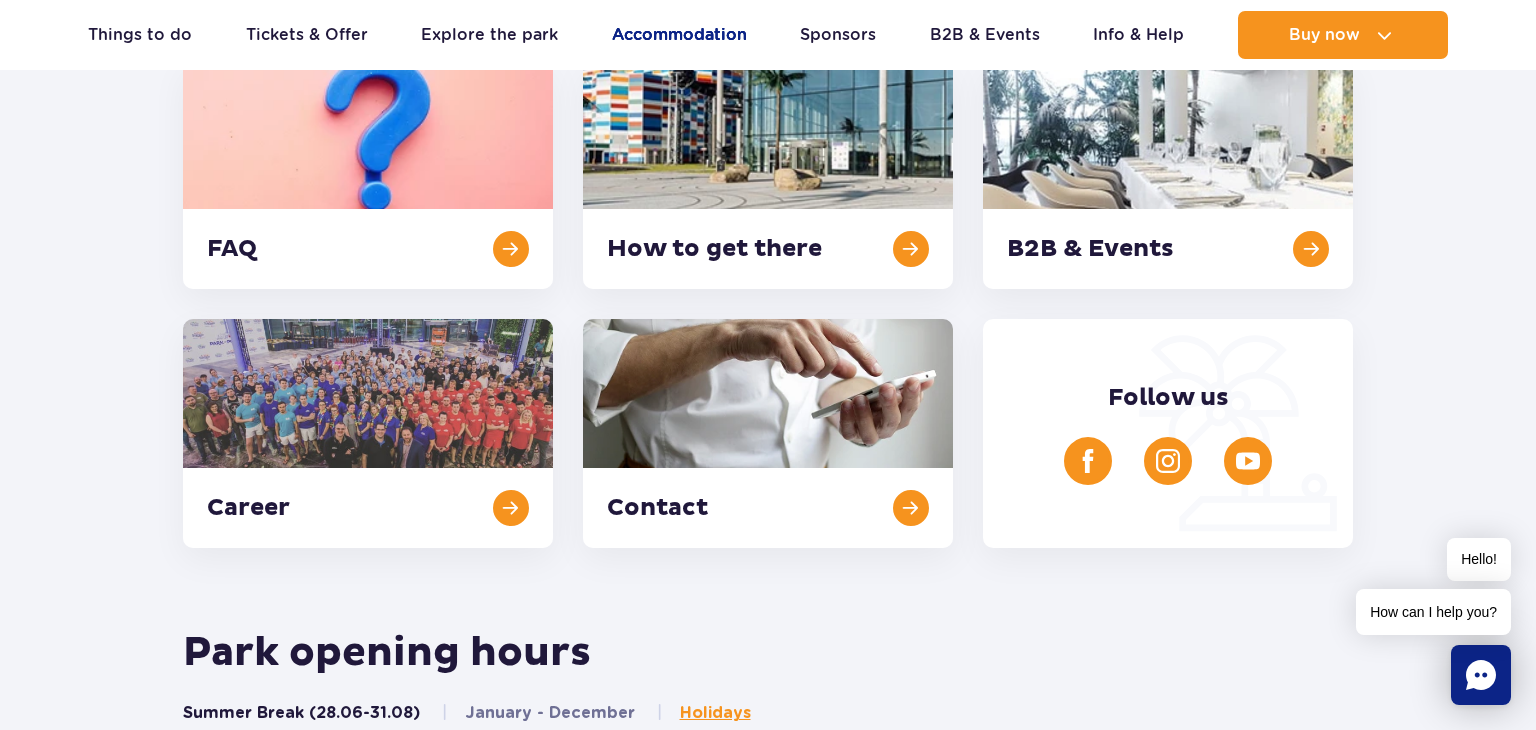 click on "Accommodation" at bounding box center [679, 35] 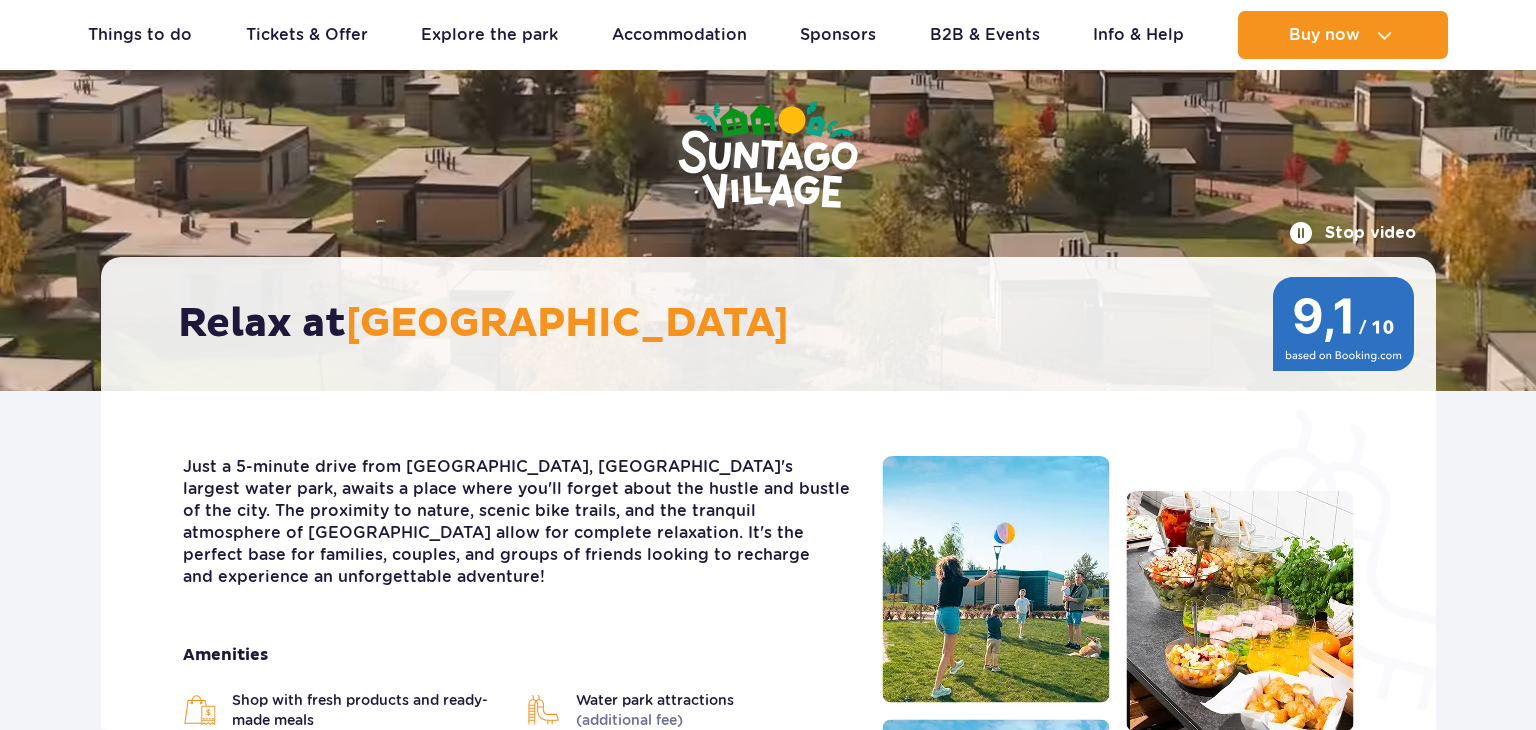 scroll, scrollTop: 233, scrollLeft: 0, axis: vertical 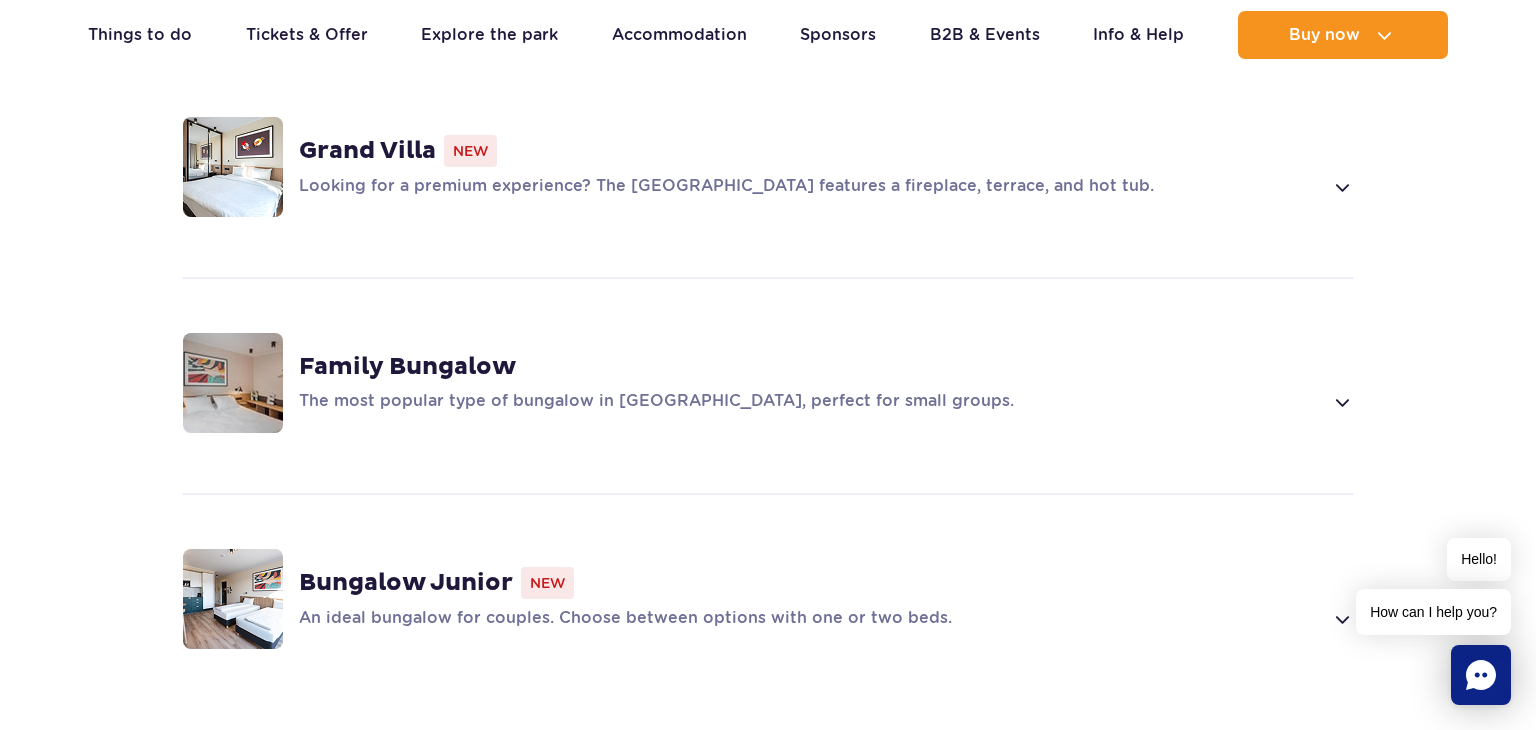 click at bounding box center [233, 599] 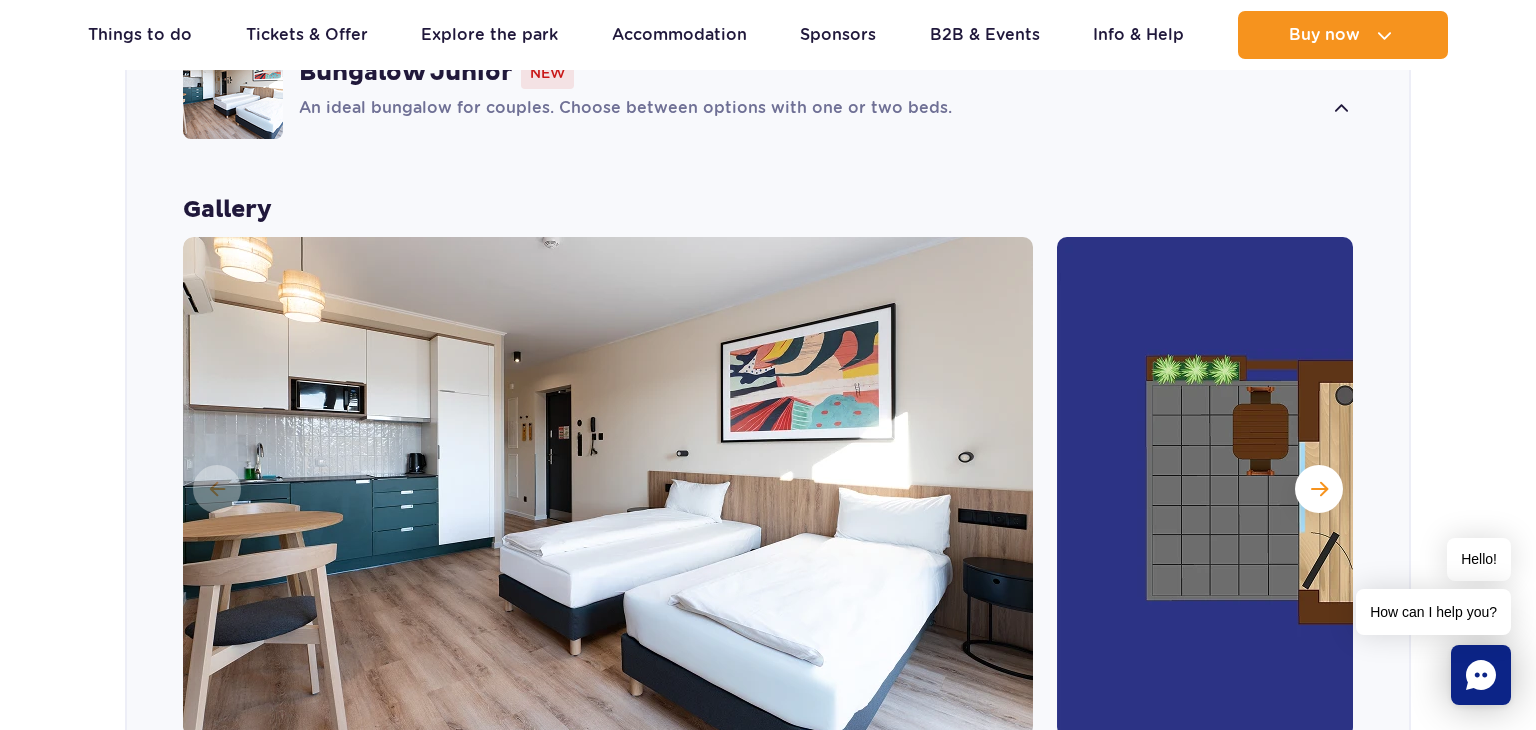 scroll, scrollTop: 1988, scrollLeft: 0, axis: vertical 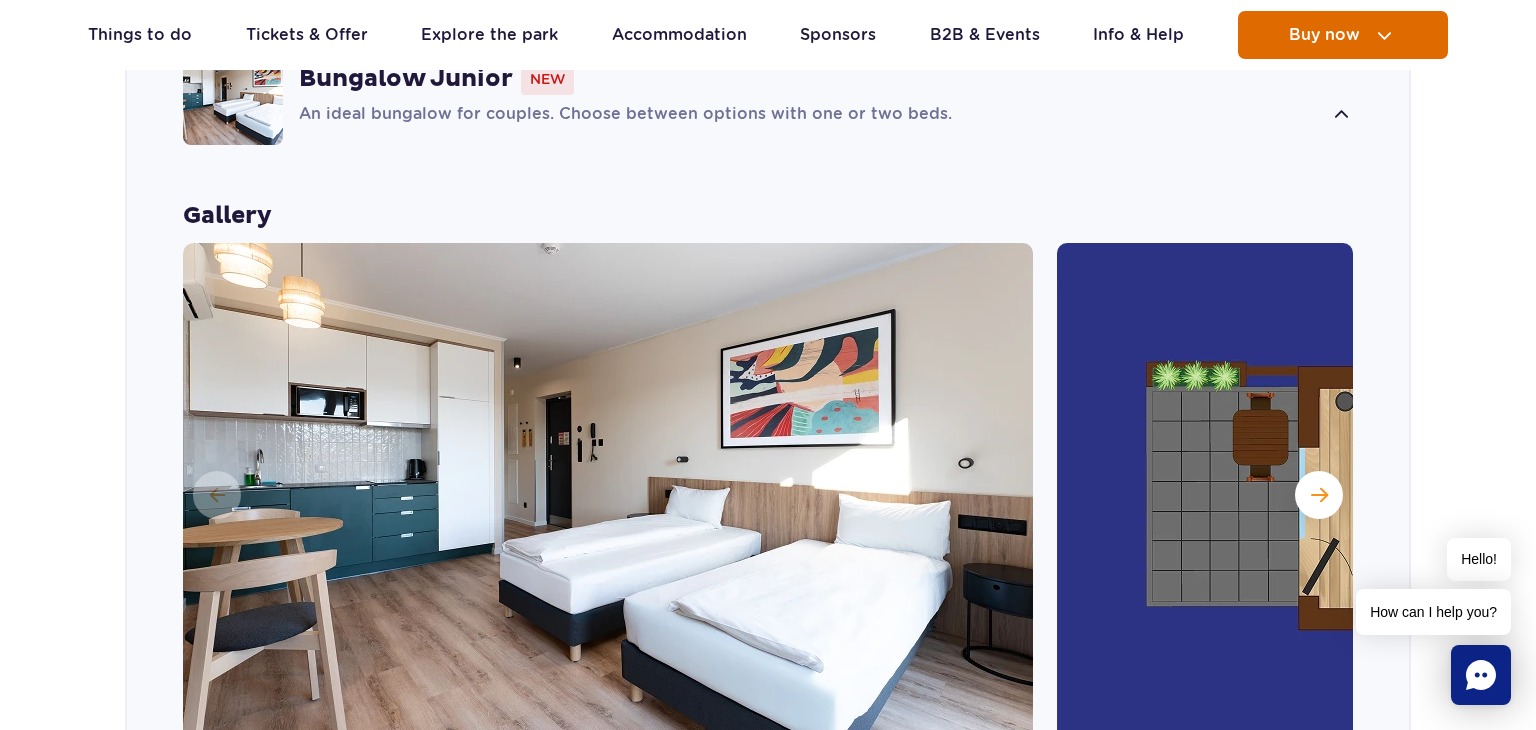 click on "Buy now" at bounding box center [1324, 35] 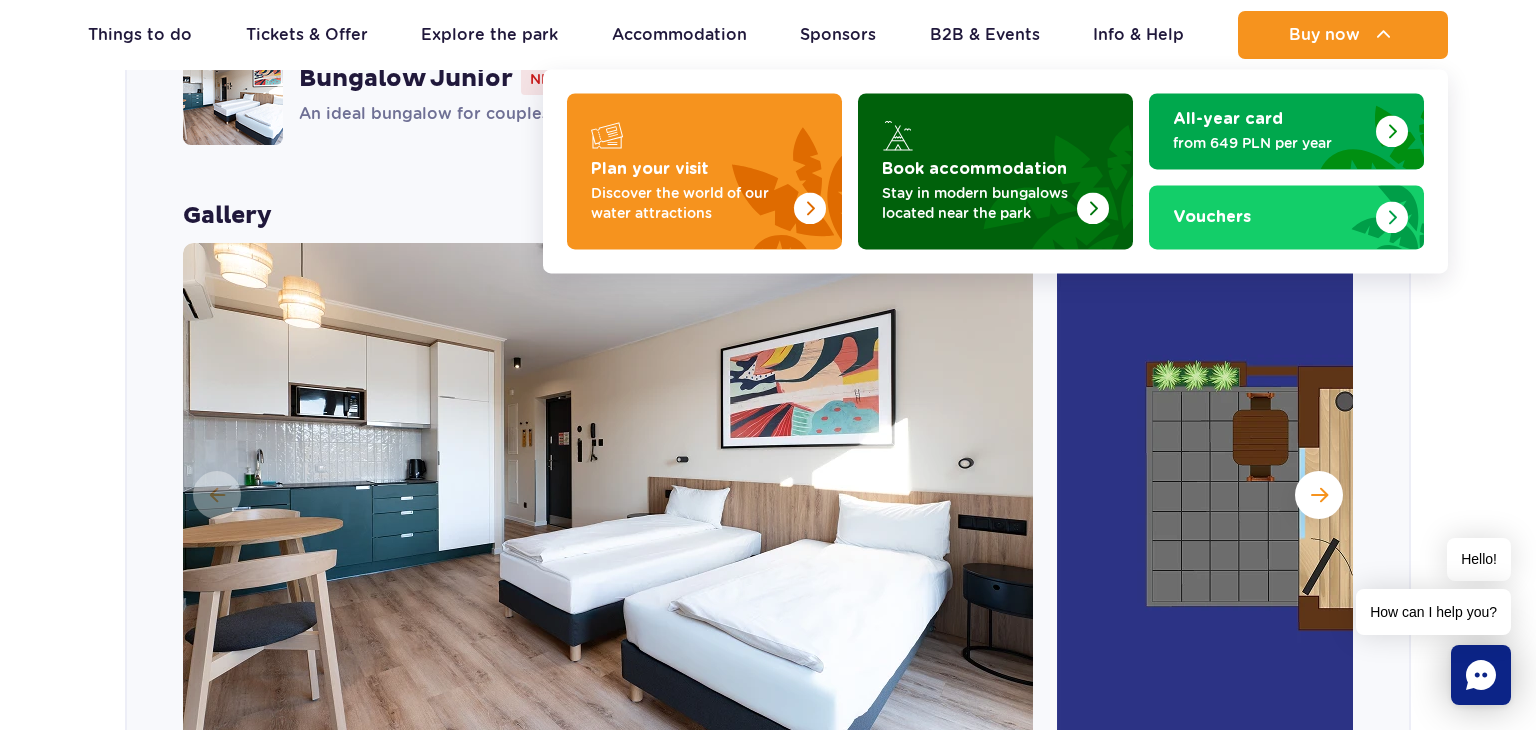 click at bounding box center [995, 171] 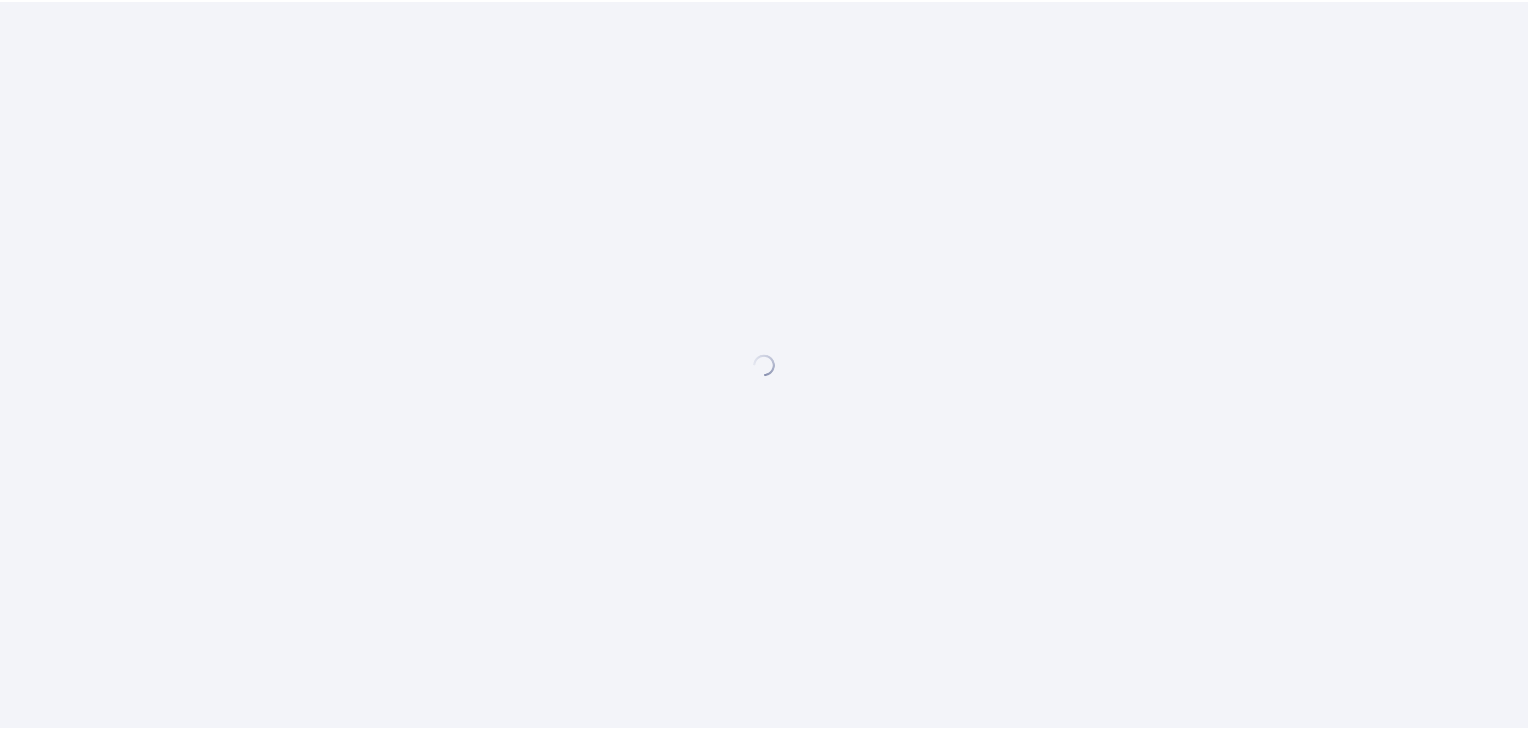 scroll, scrollTop: 0, scrollLeft: 0, axis: both 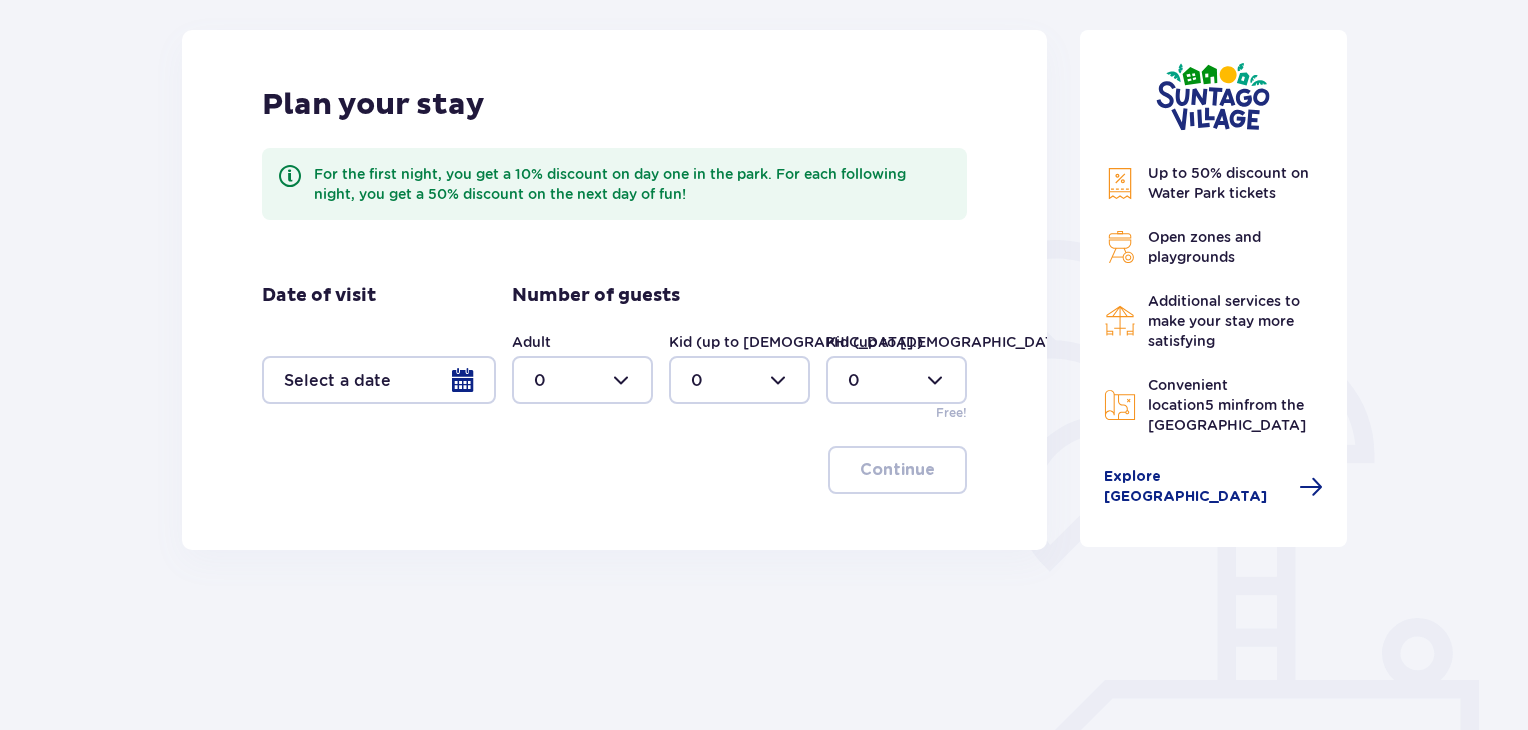 click at bounding box center (379, 380) 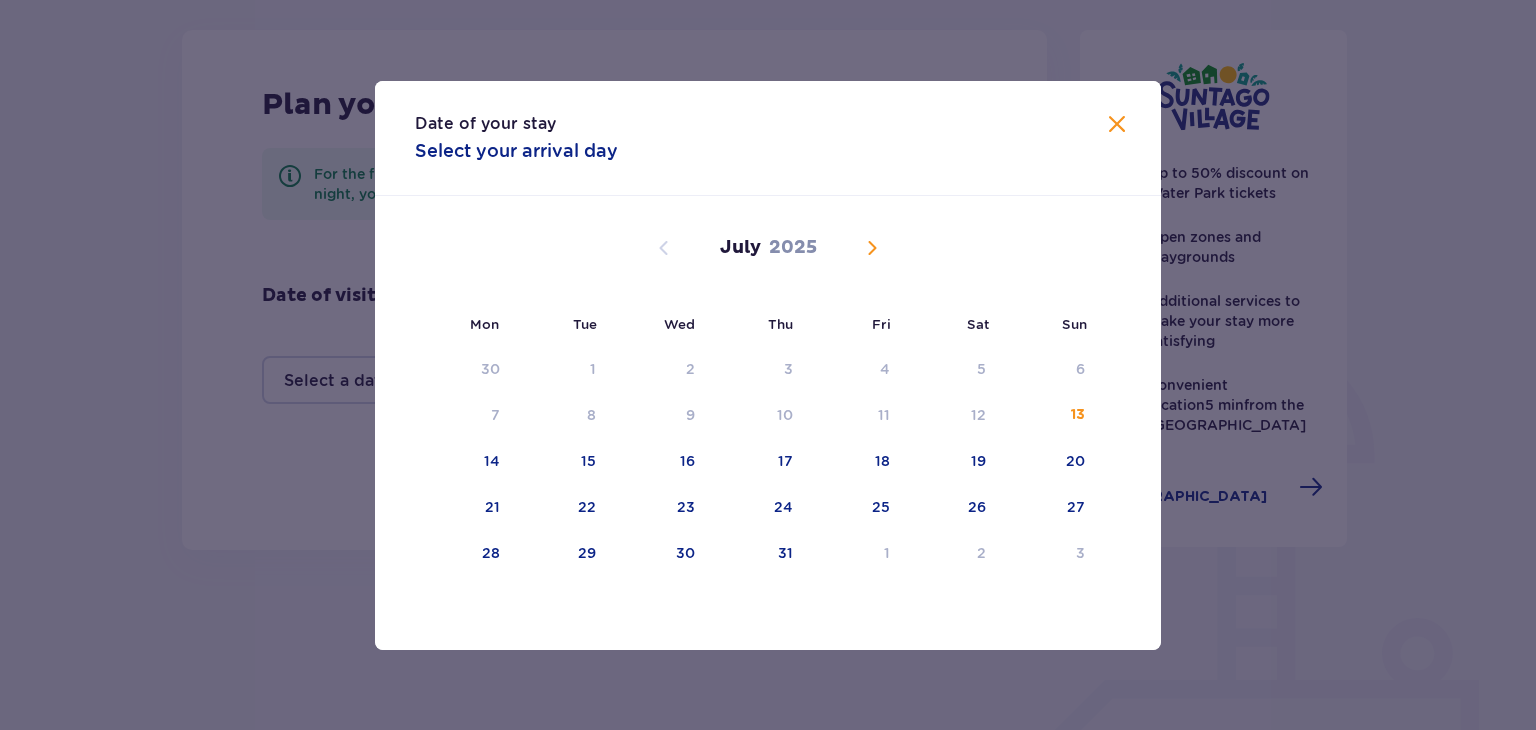 click at bounding box center [872, 248] 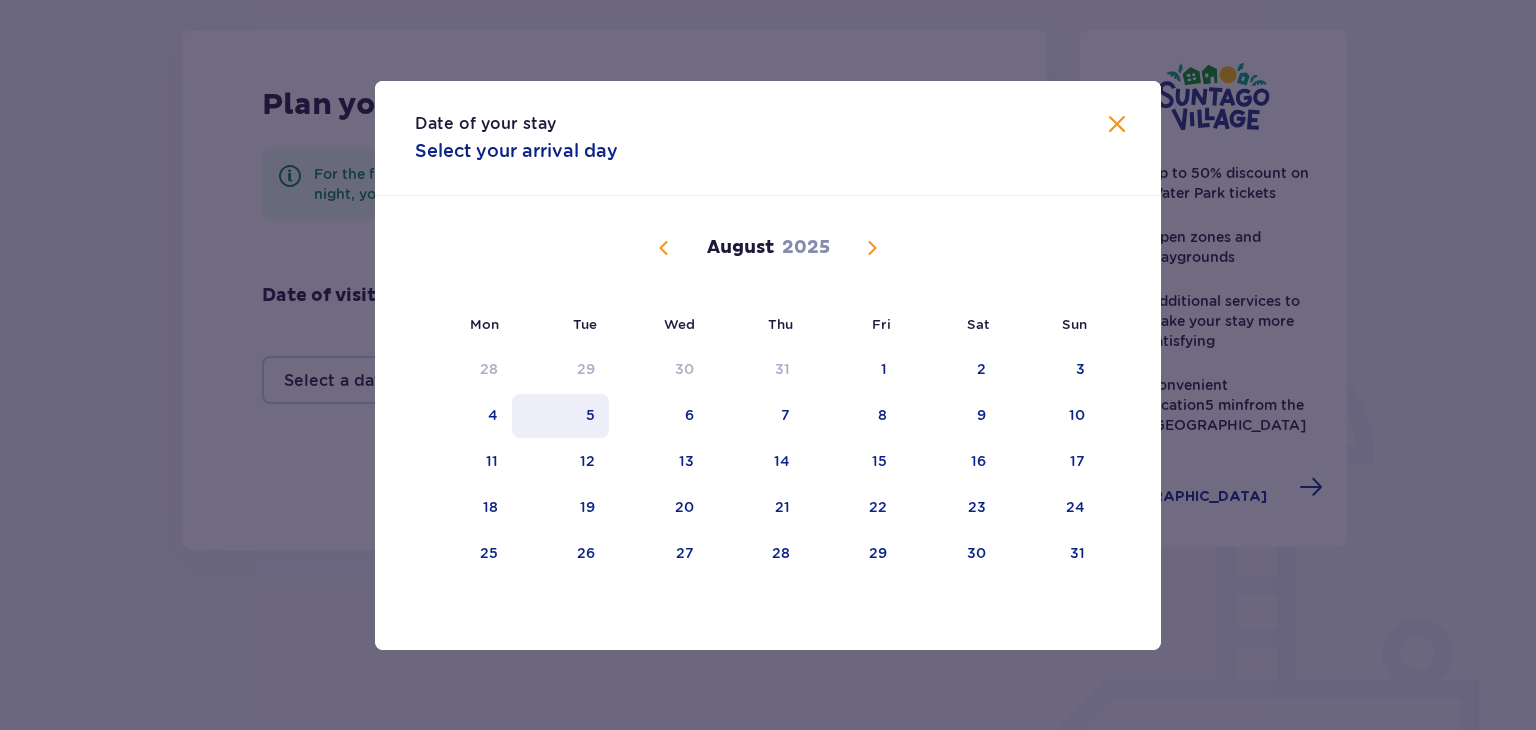 click on "5" at bounding box center (560, 416) 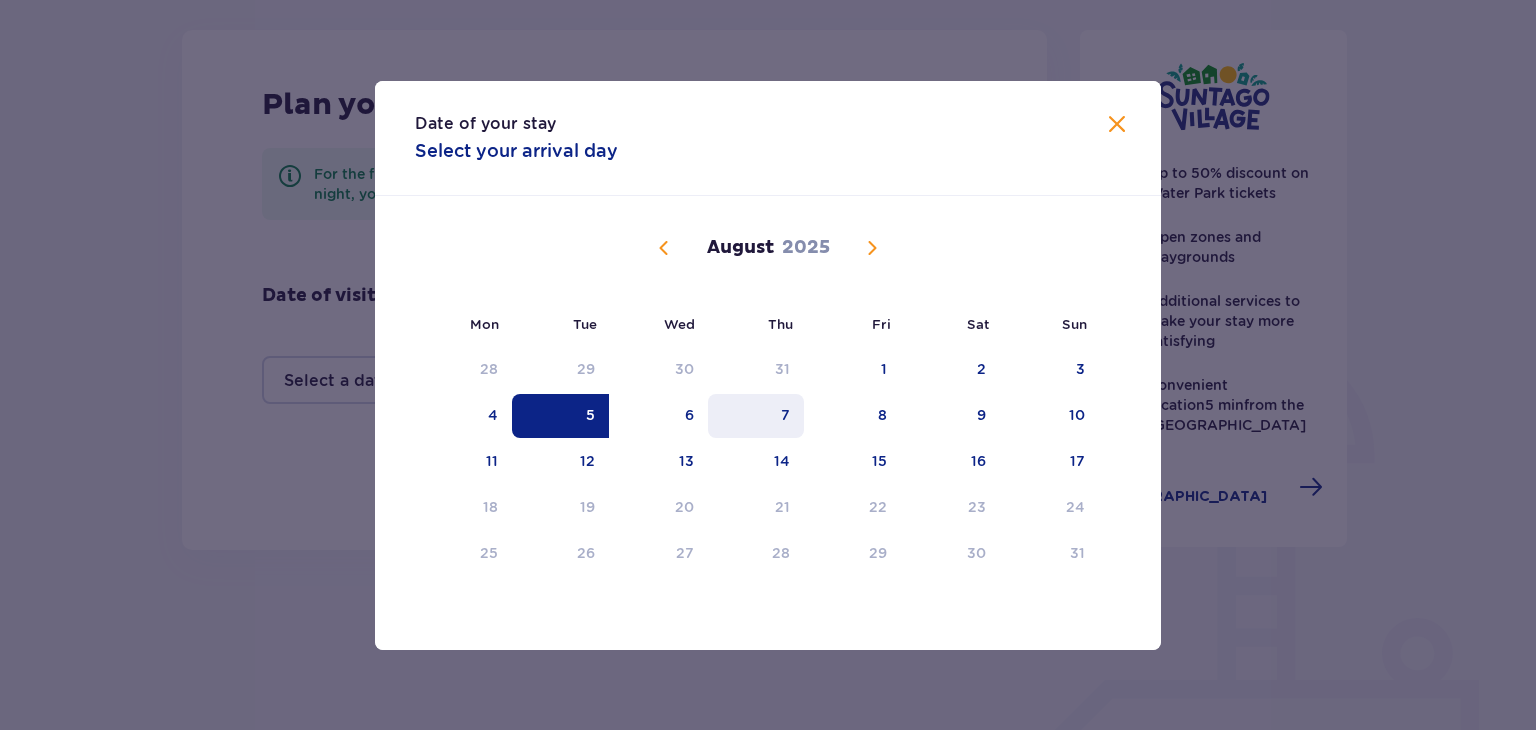 click on "7" at bounding box center [756, 416] 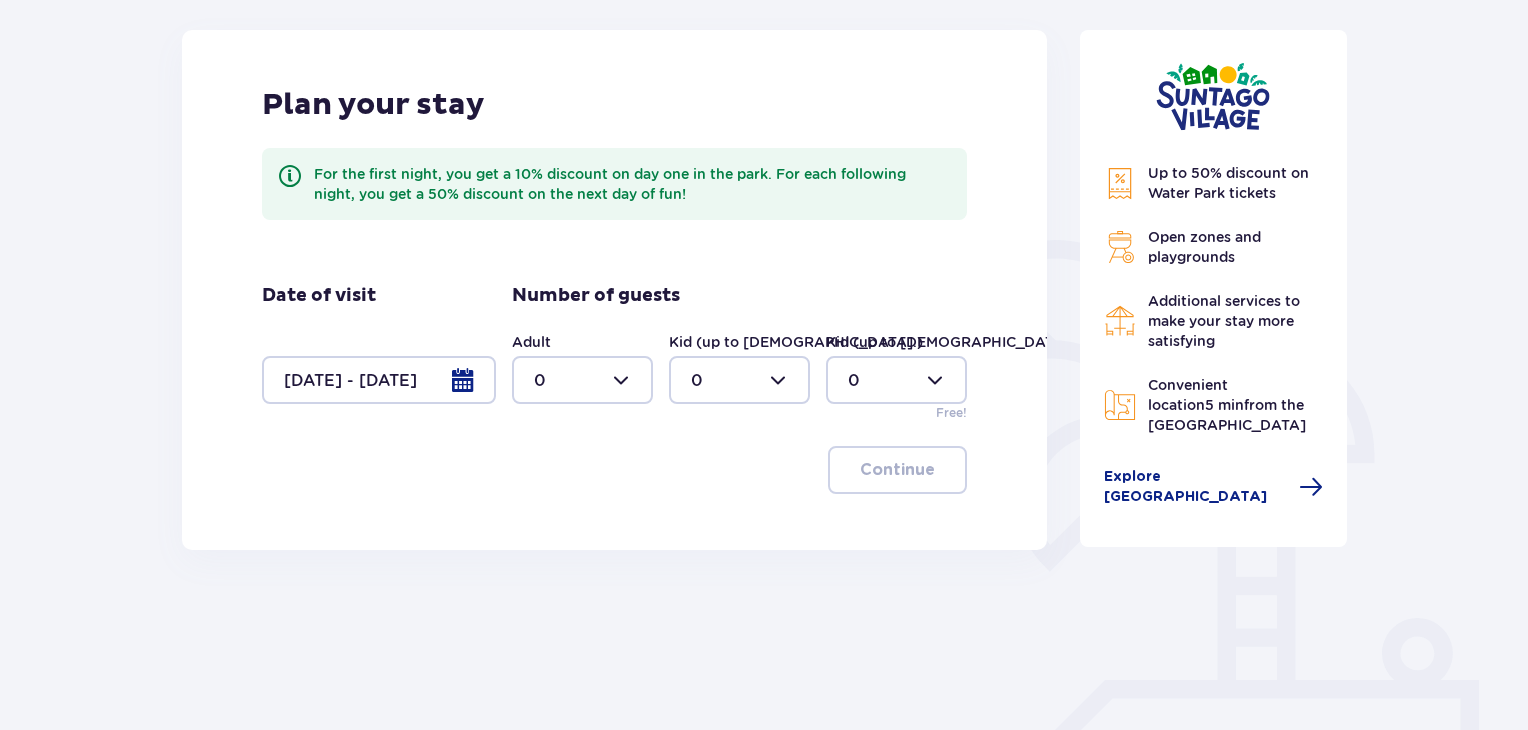 click at bounding box center (582, 380) 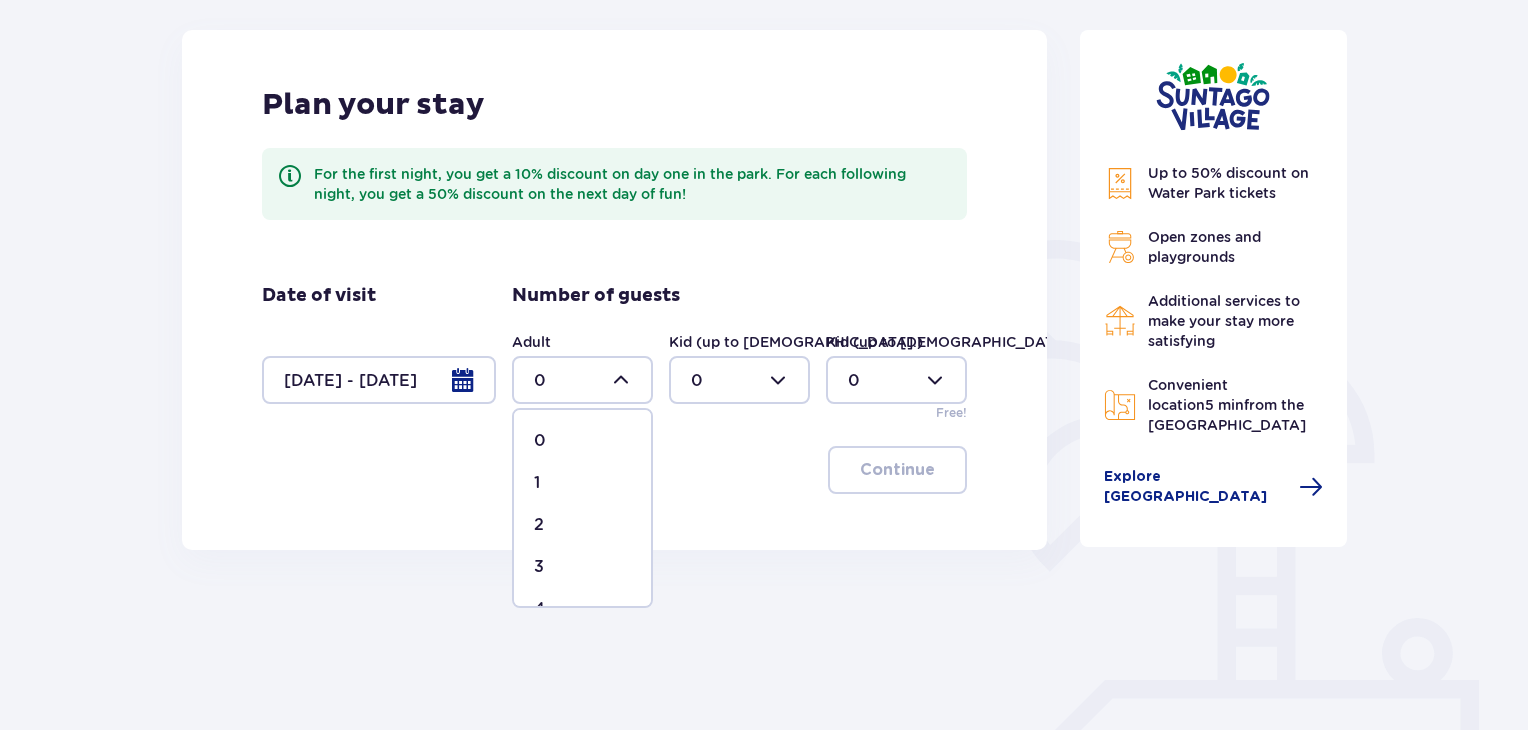click on "2" at bounding box center [582, 525] 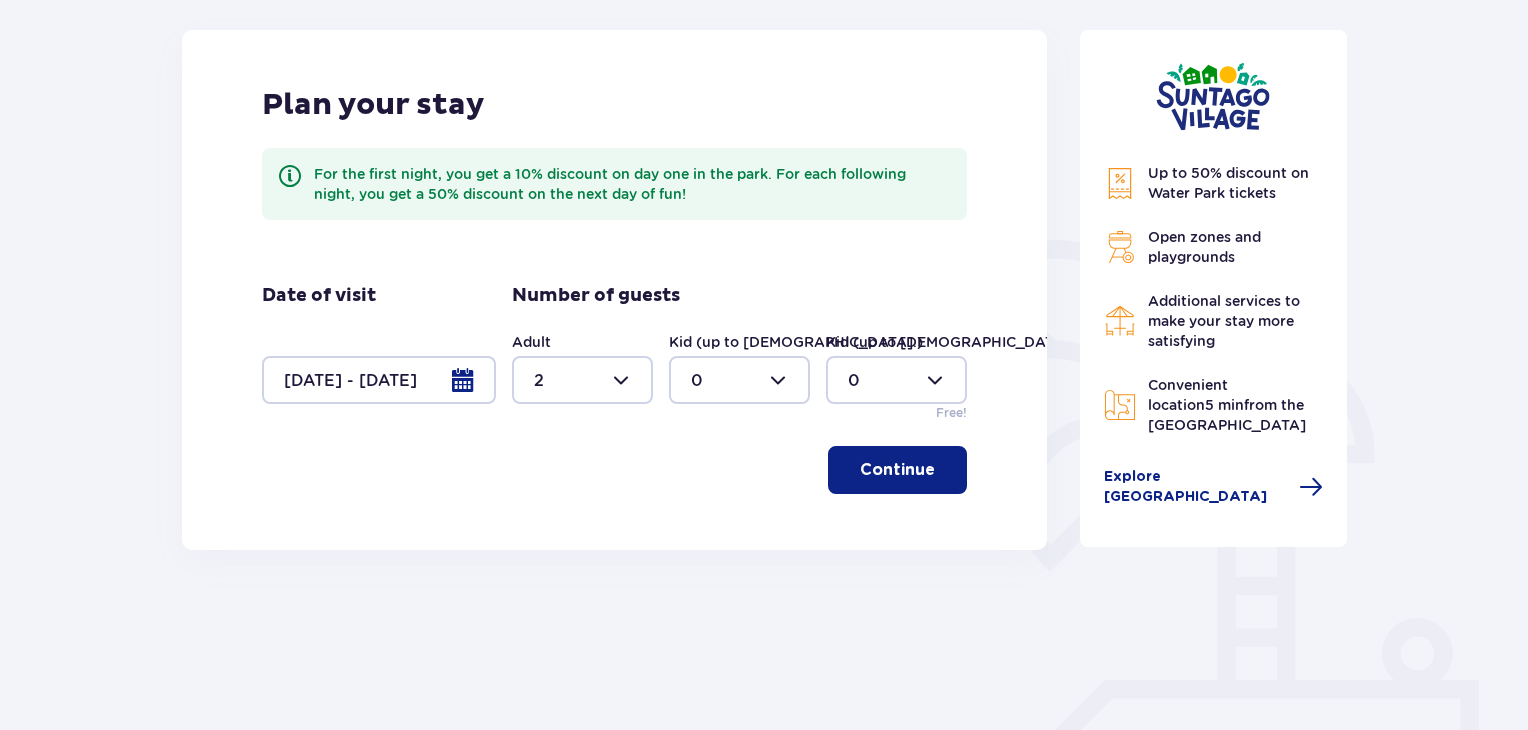 type on "2" 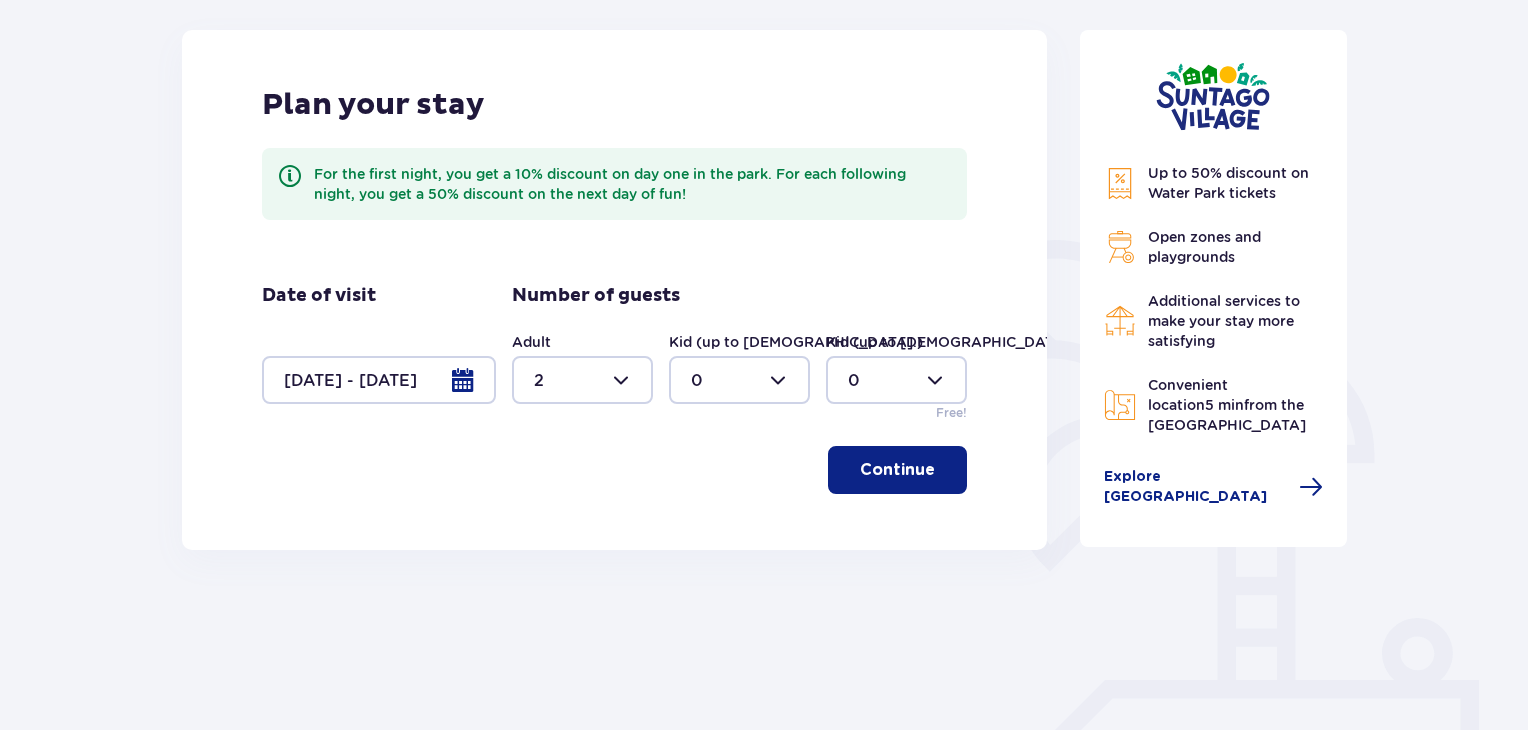 click on "Continue" at bounding box center [897, 470] 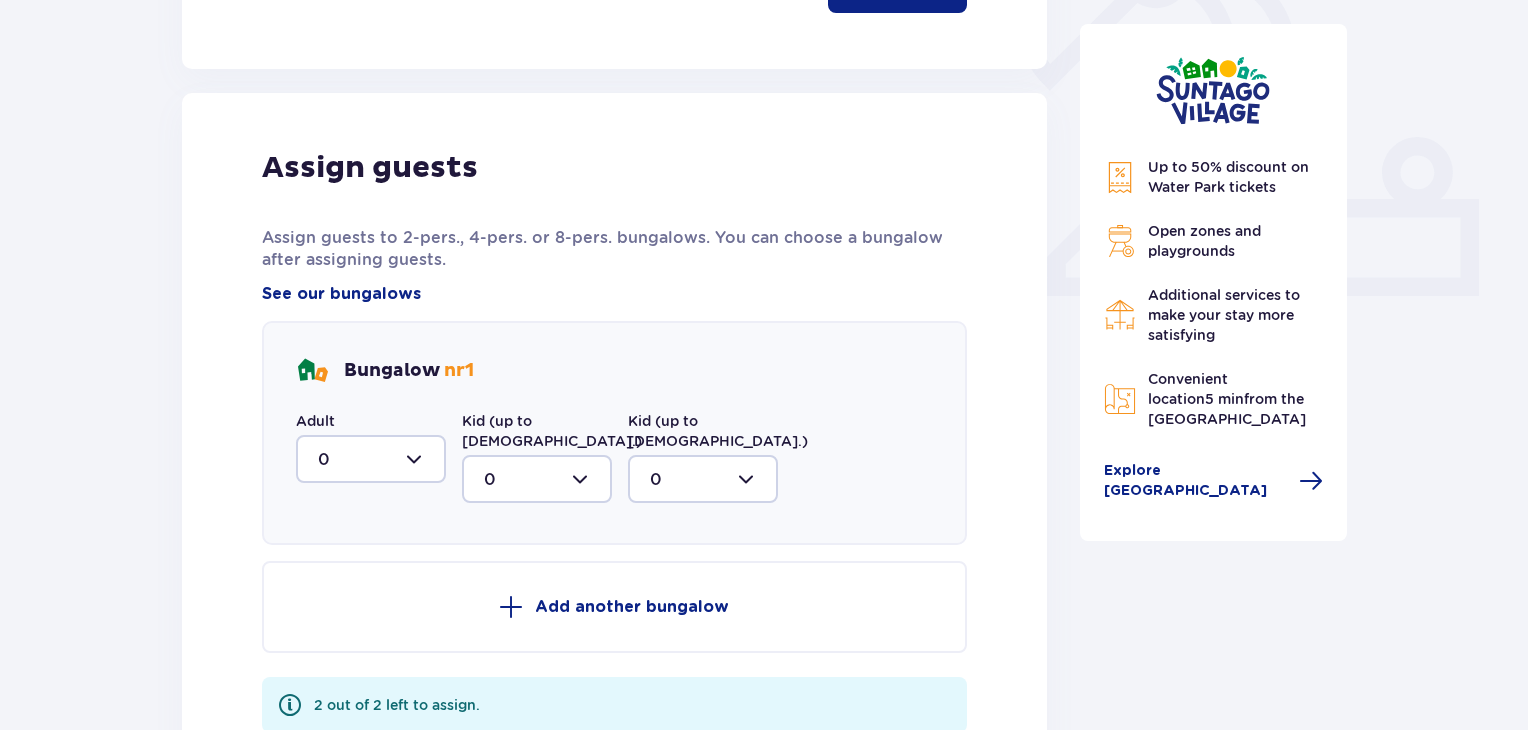 scroll, scrollTop: 806, scrollLeft: 0, axis: vertical 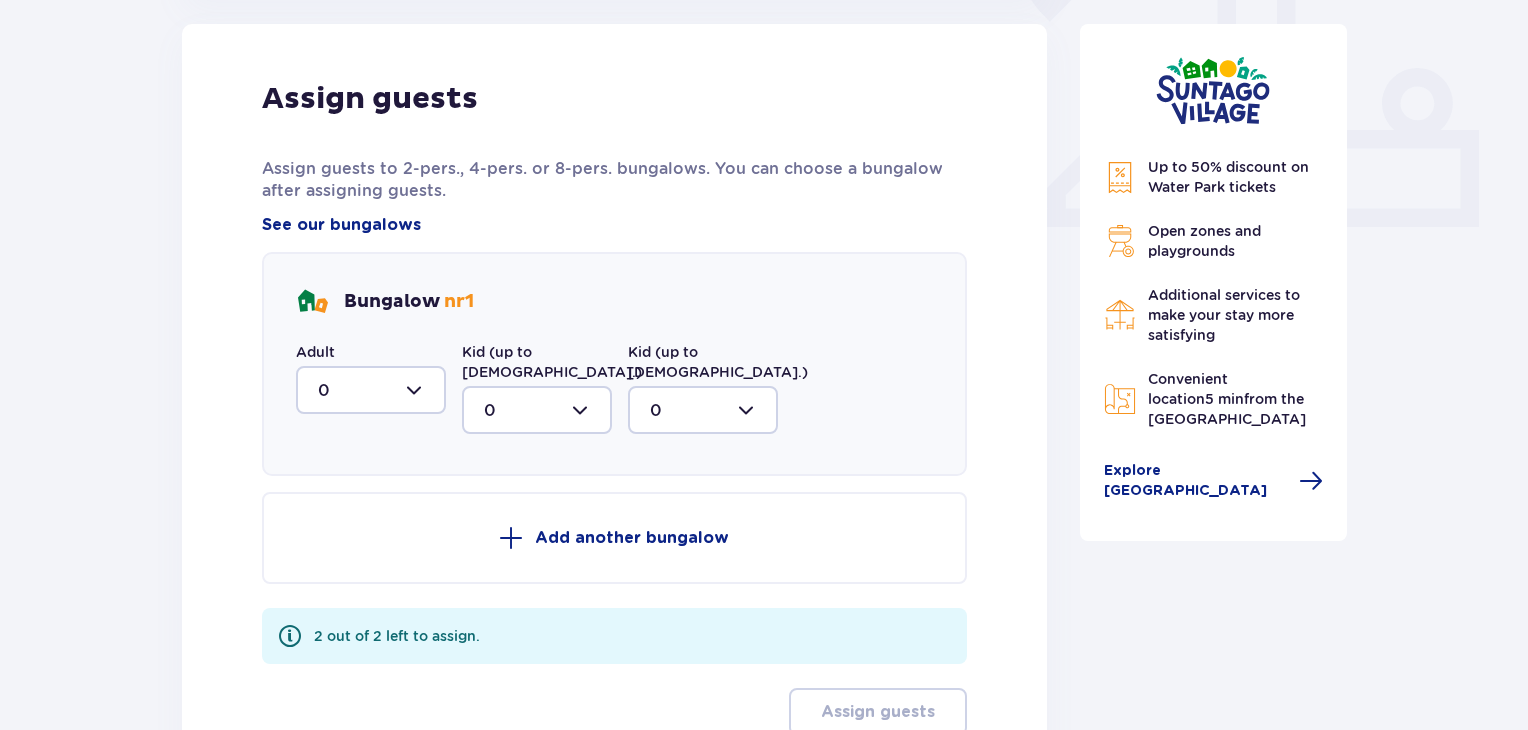 click at bounding box center (371, 390) 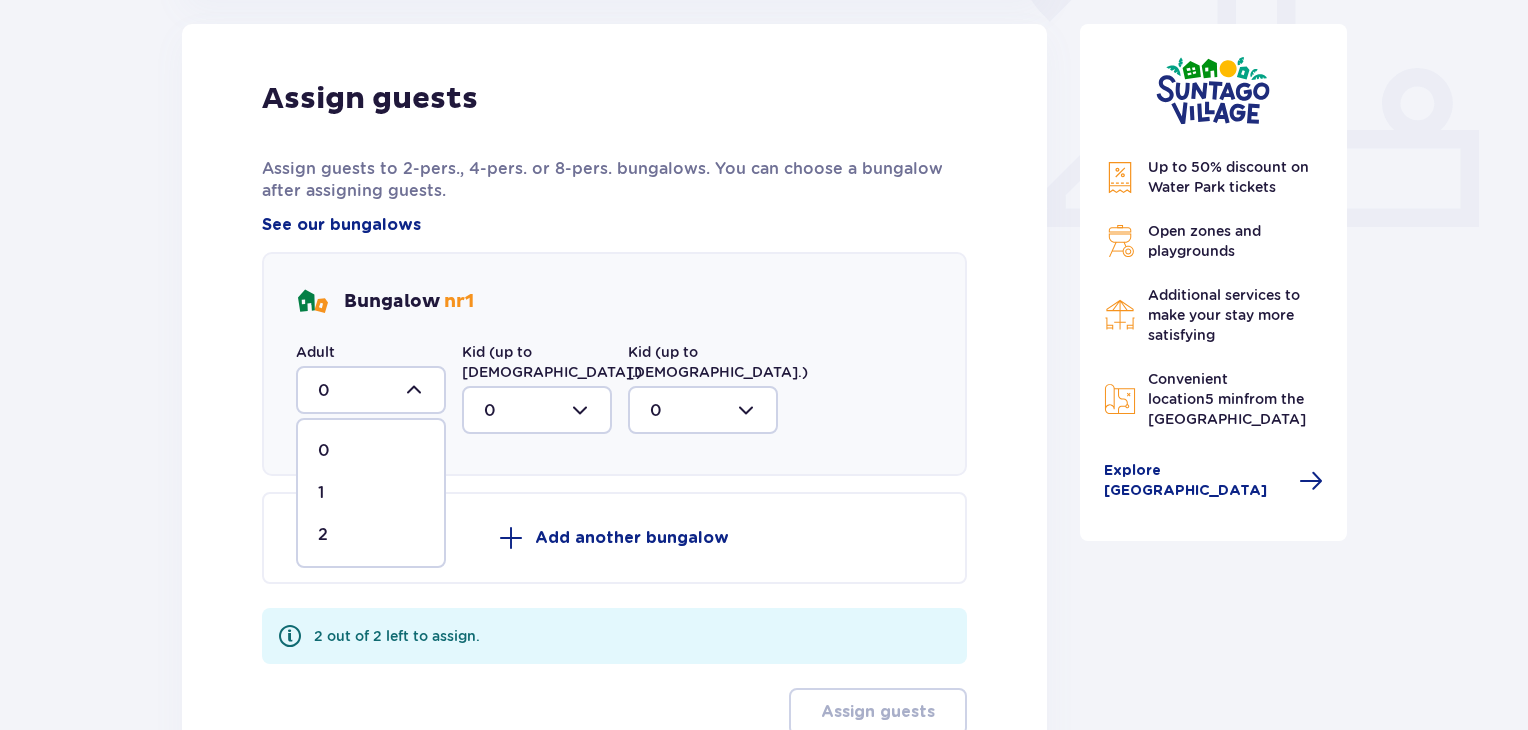click on "1" at bounding box center [321, 493] 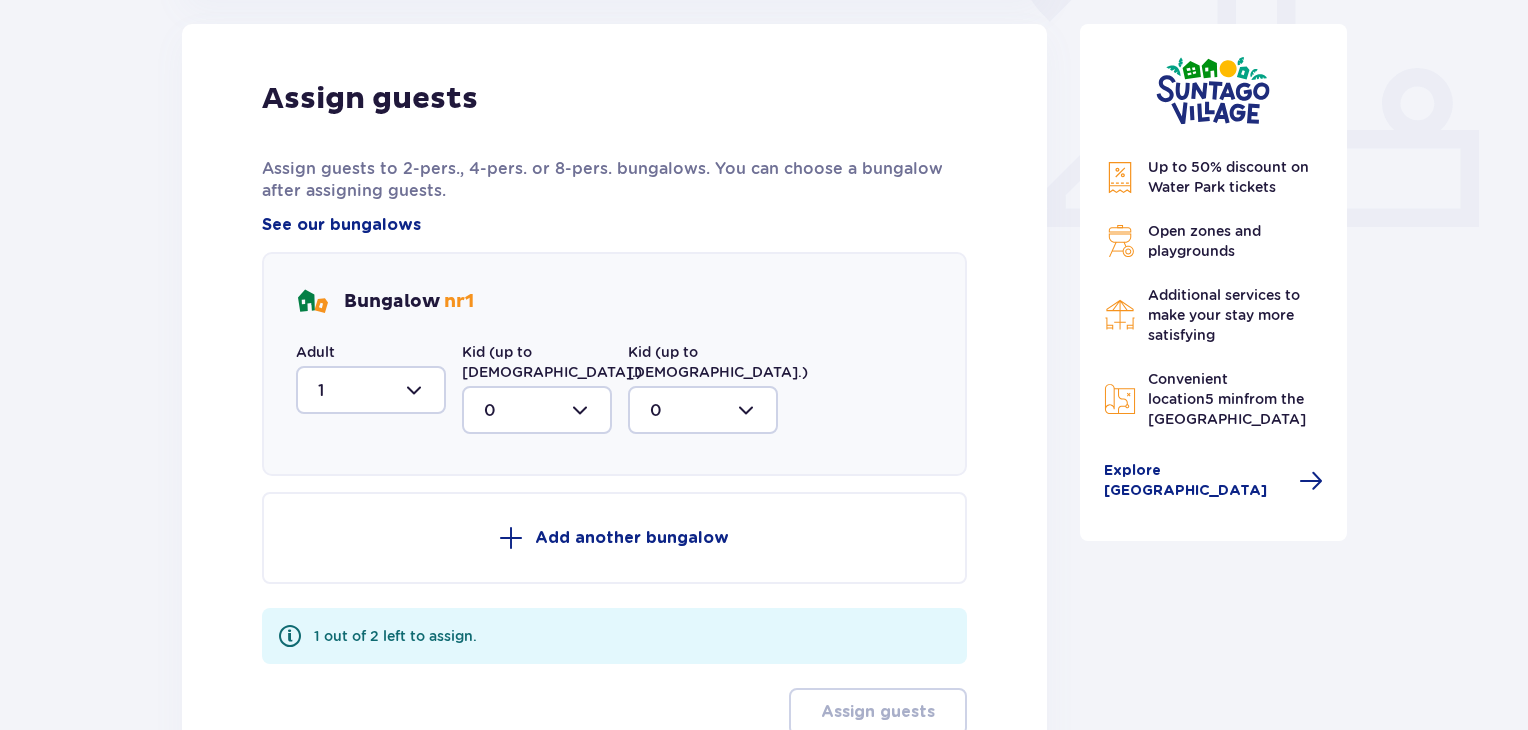click at bounding box center [371, 390] 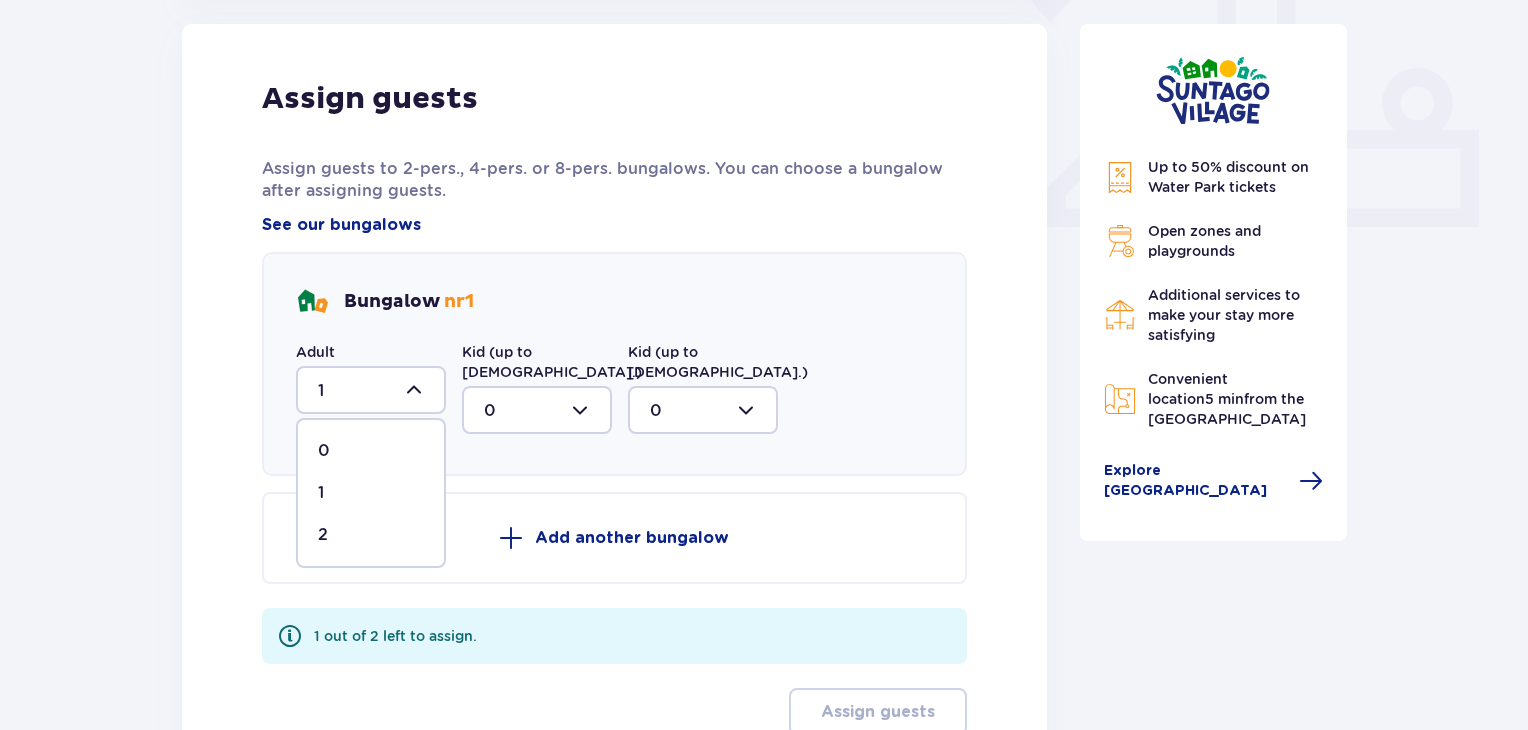 click on "2" at bounding box center [371, 535] 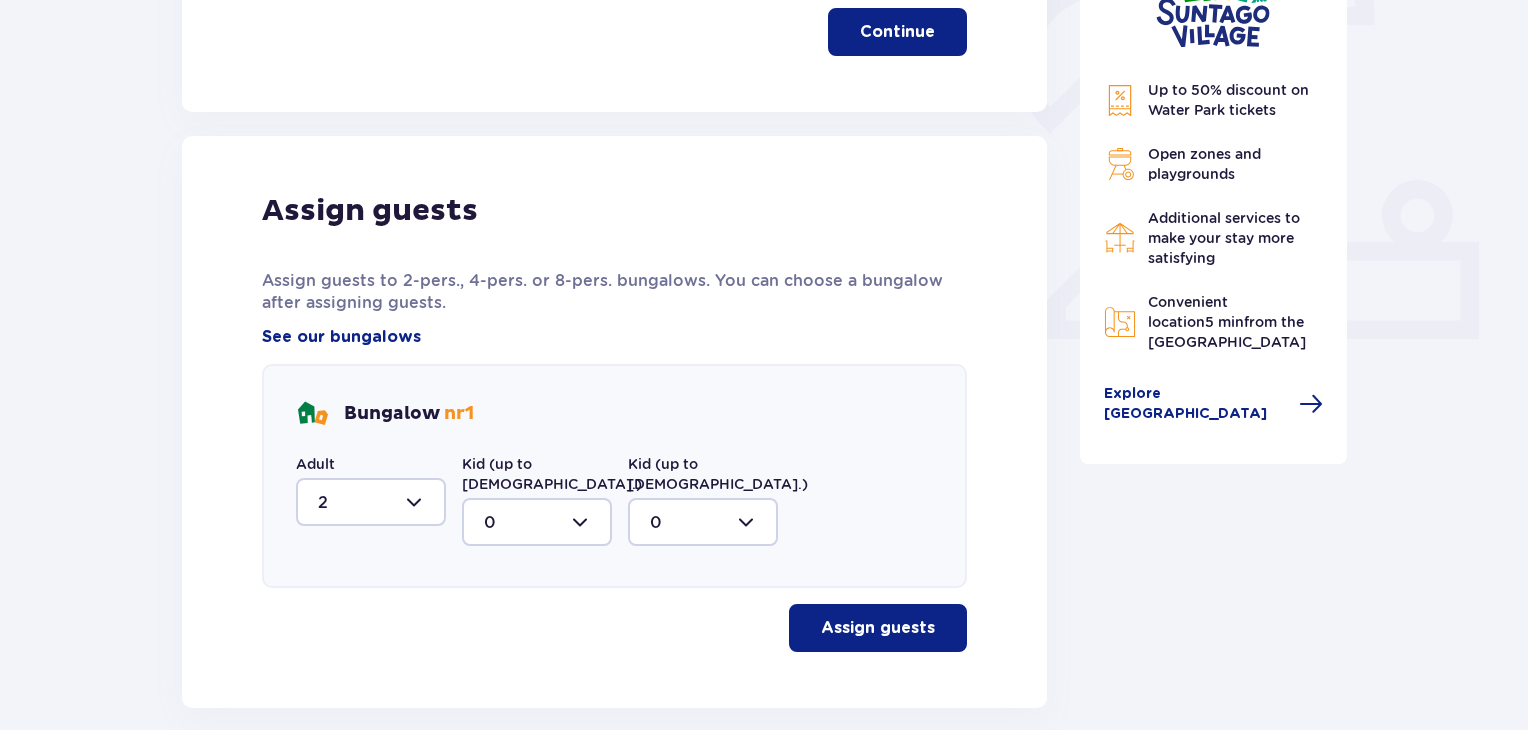 scroll, scrollTop: 707, scrollLeft: 0, axis: vertical 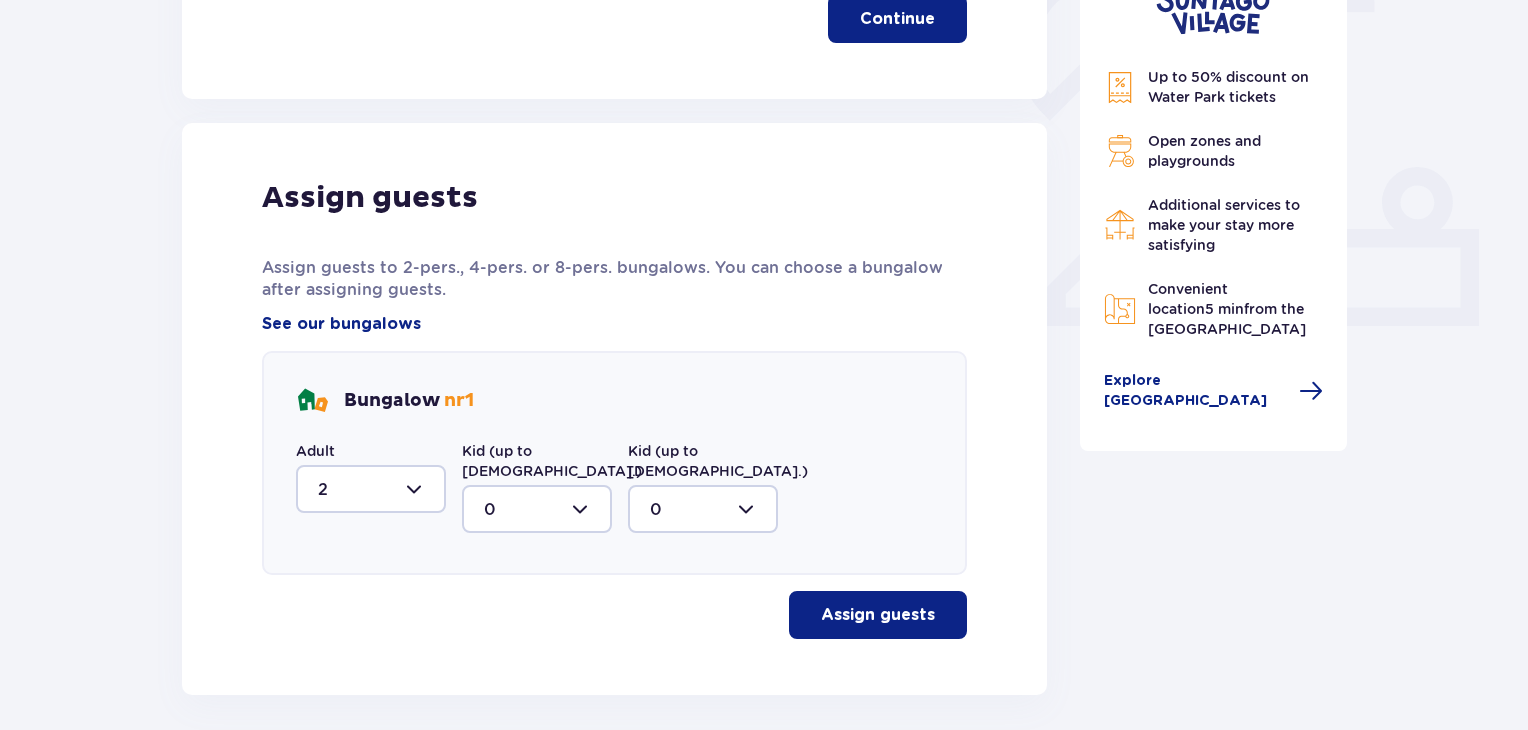 click on "Assign guests" at bounding box center [878, 615] 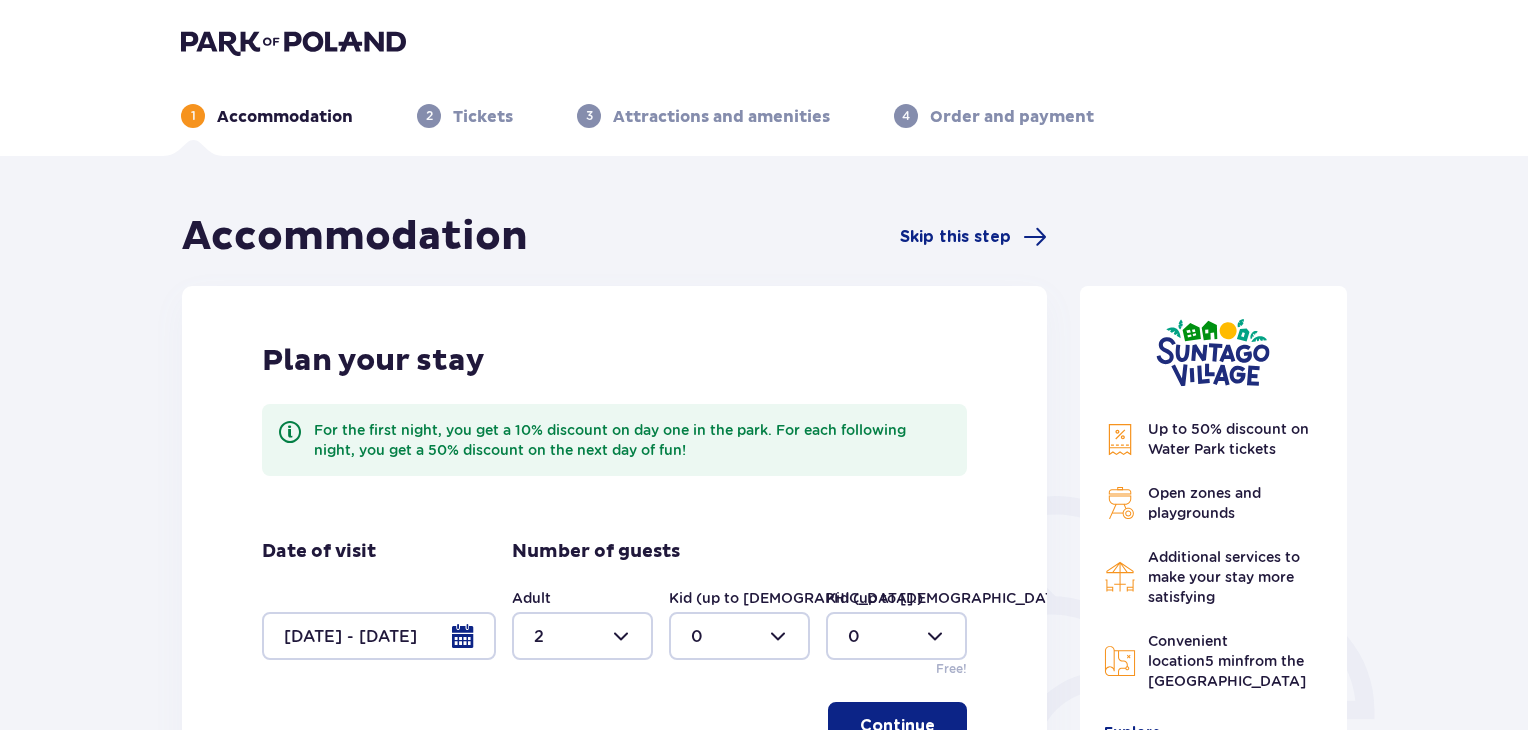 scroll, scrollTop: 0, scrollLeft: 0, axis: both 